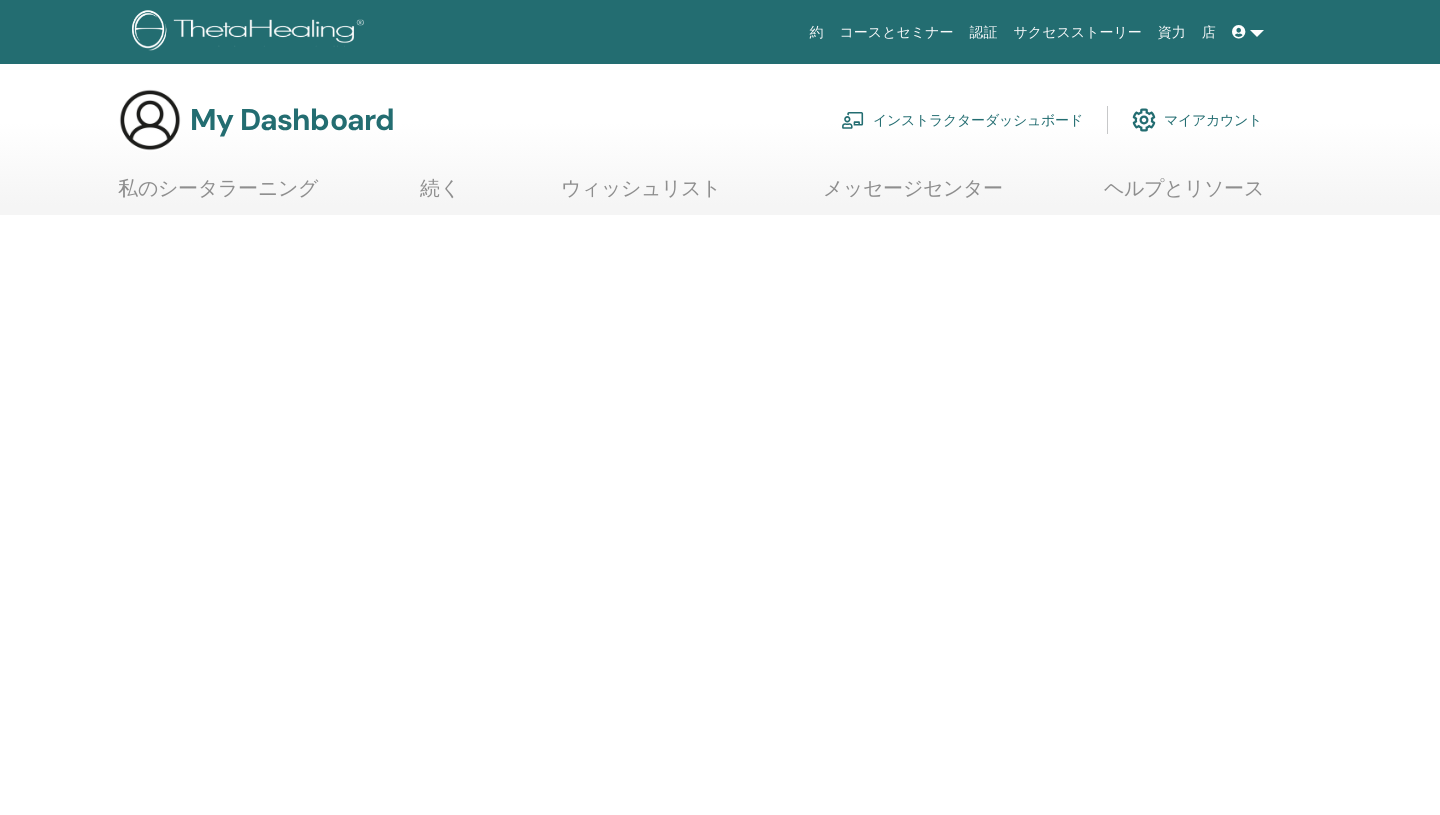 scroll, scrollTop: 0, scrollLeft: 0, axis: both 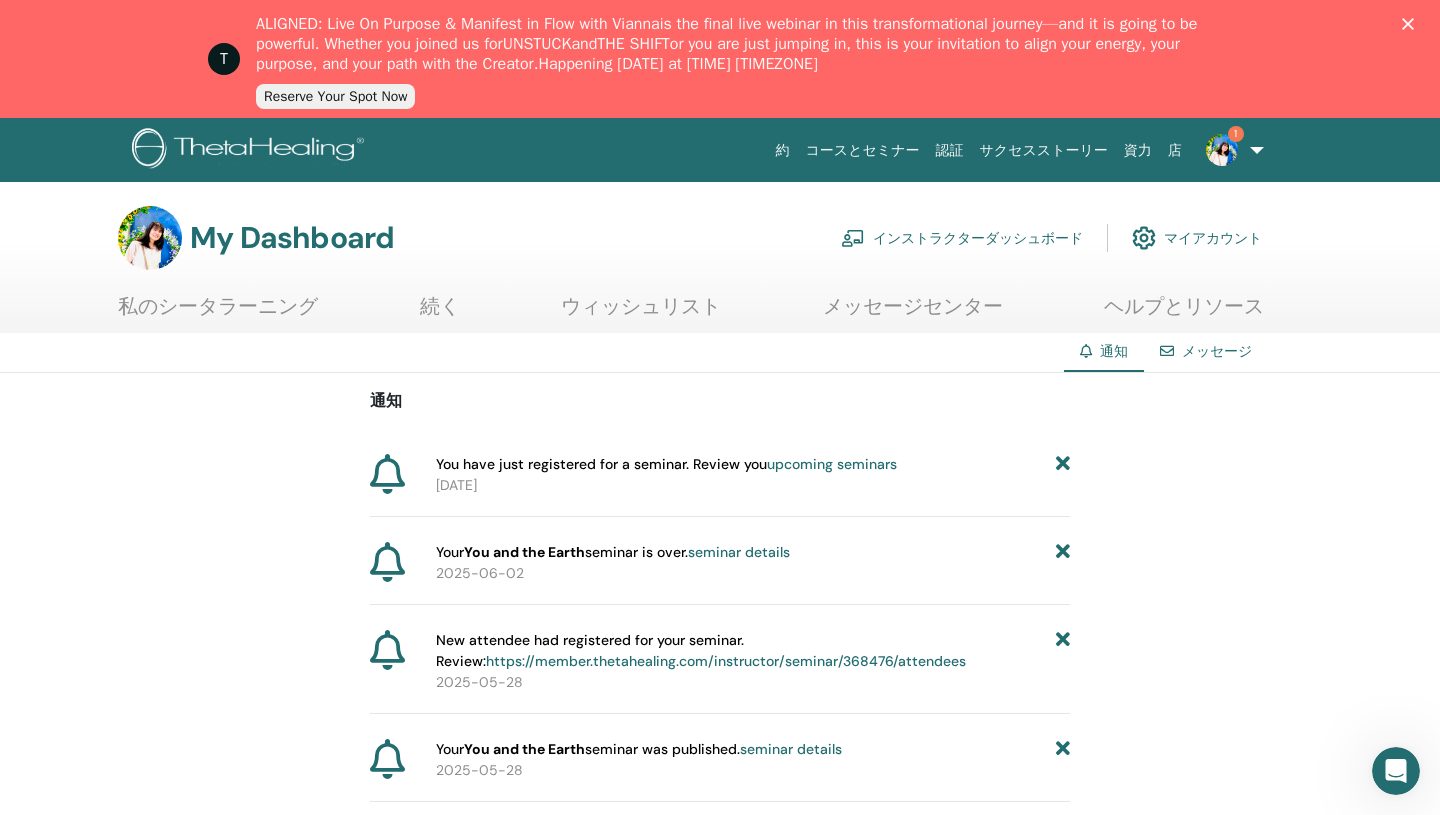 click 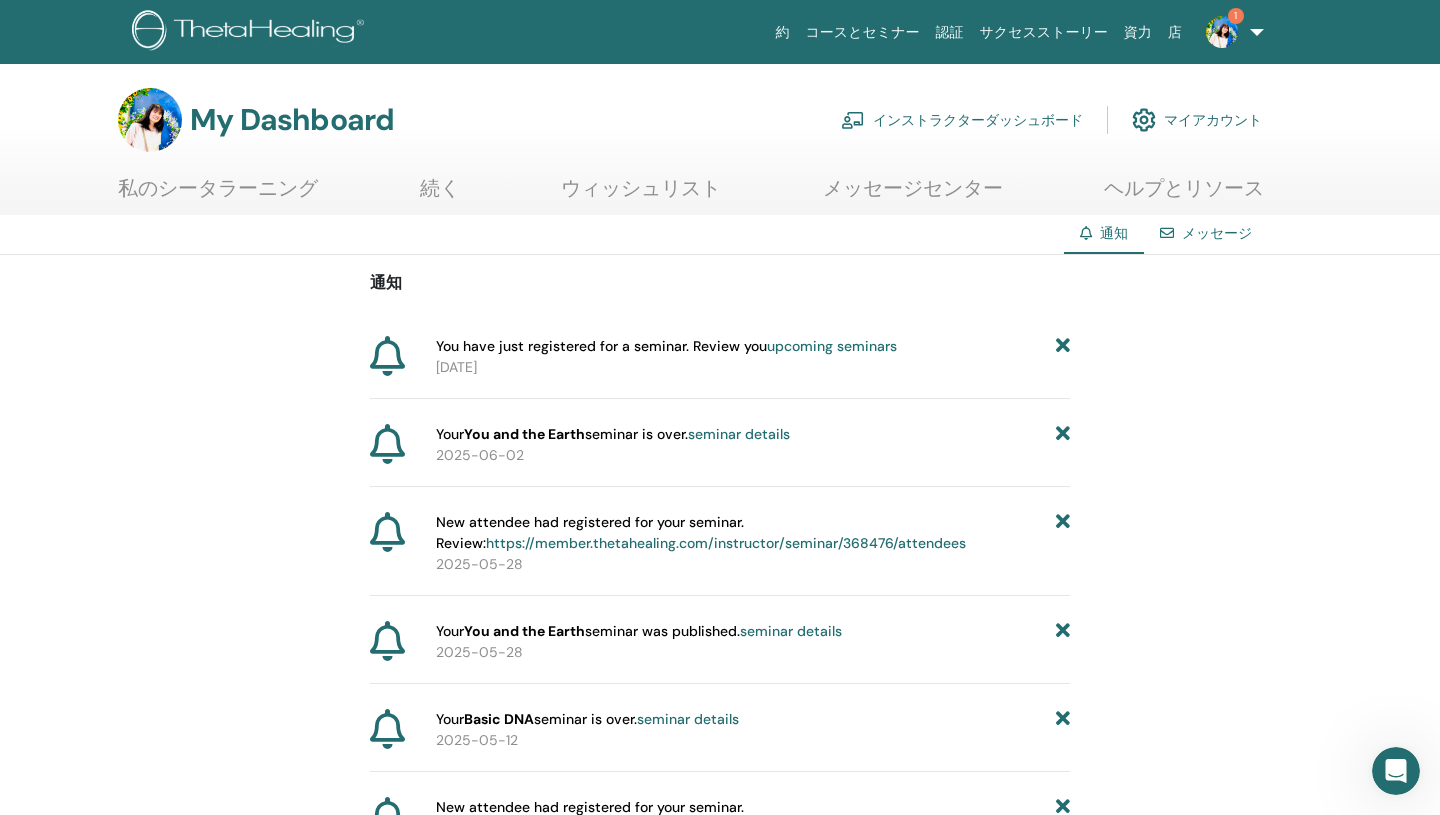 click on "インストラクターダッシュボード" at bounding box center (962, 120) 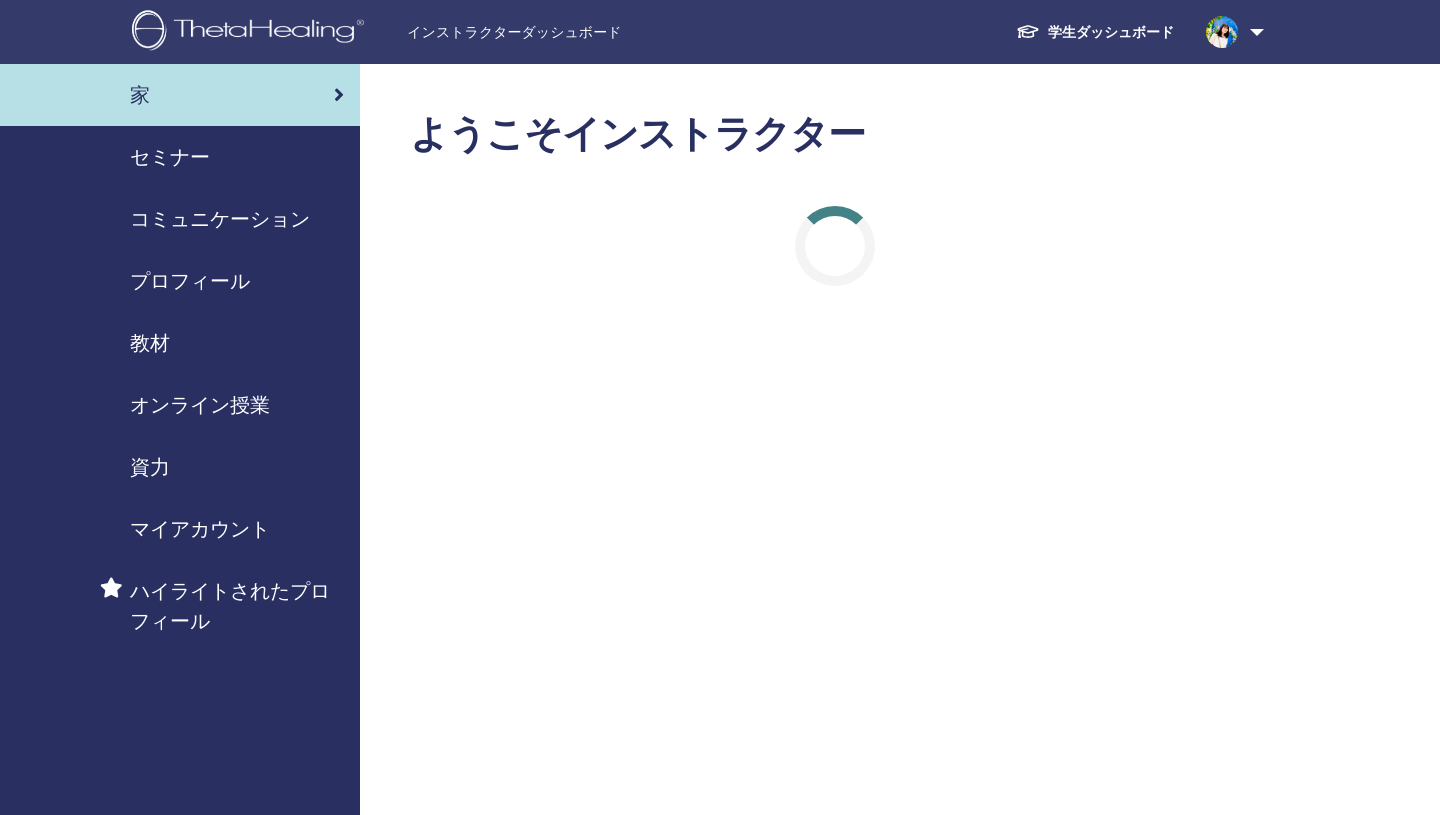 scroll, scrollTop: 0, scrollLeft: 0, axis: both 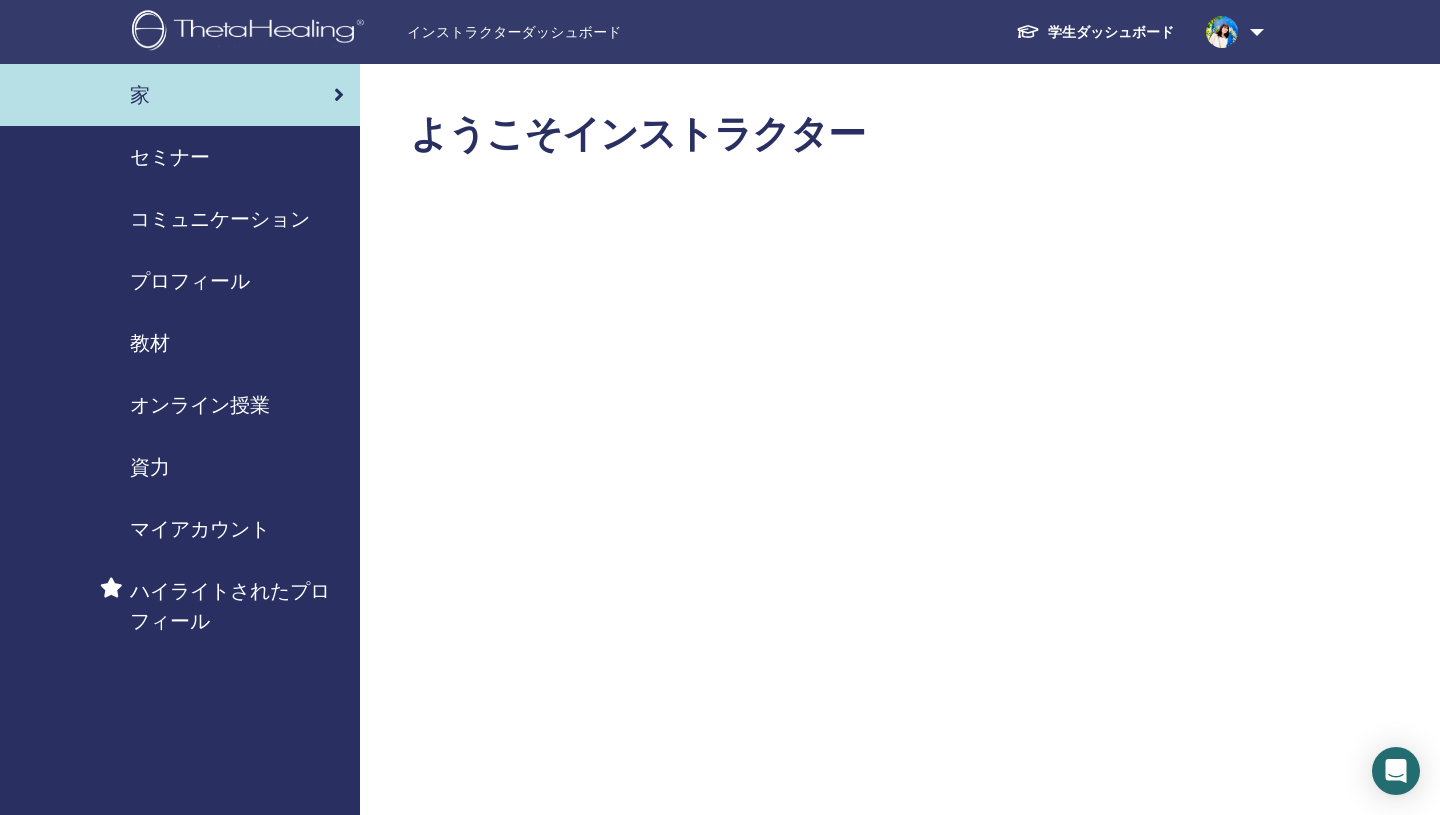 click on "セミナー" at bounding box center [170, 157] 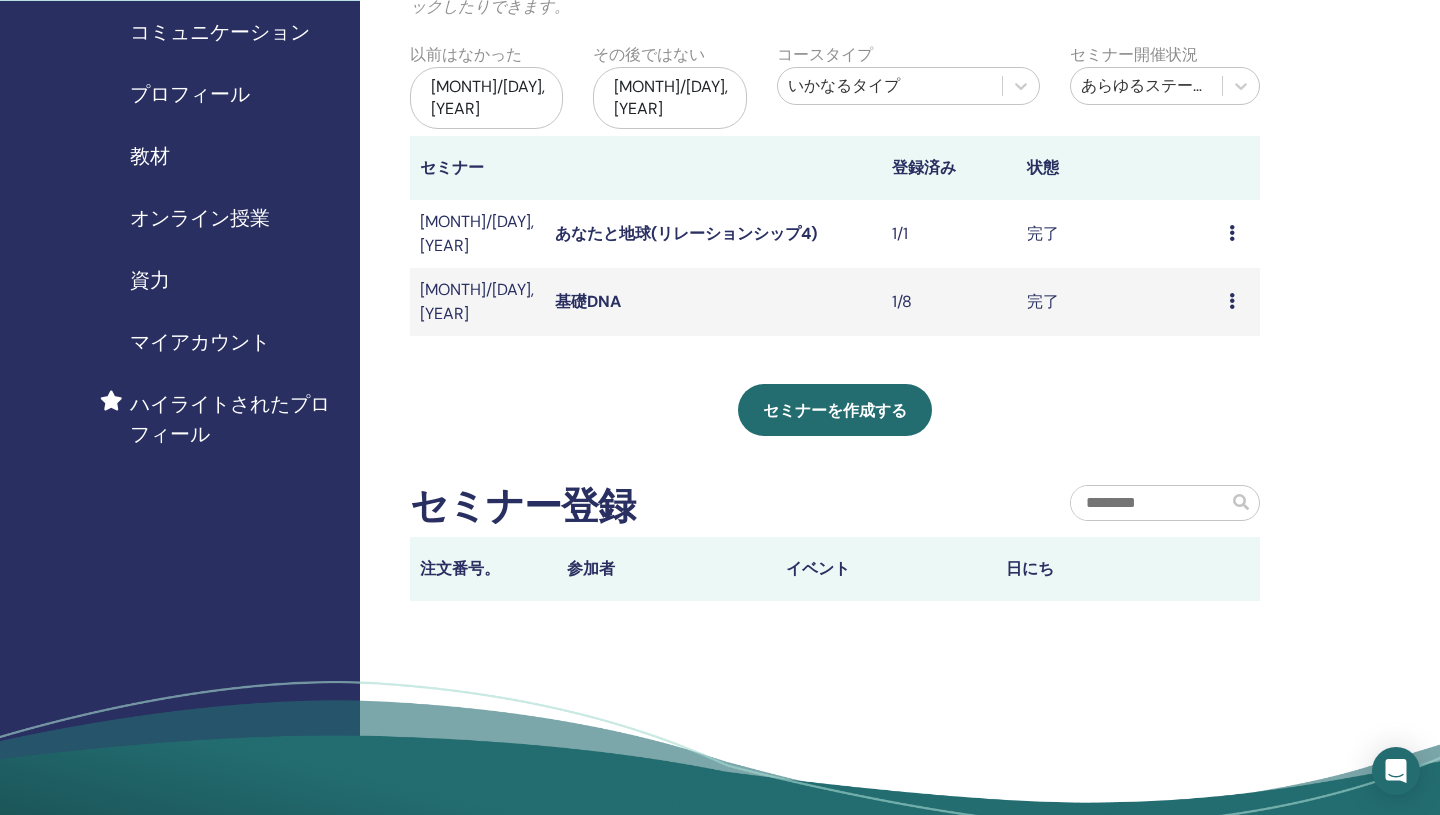 scroll, scrollTop: 190, scrollLeft: 0, axis: vertical 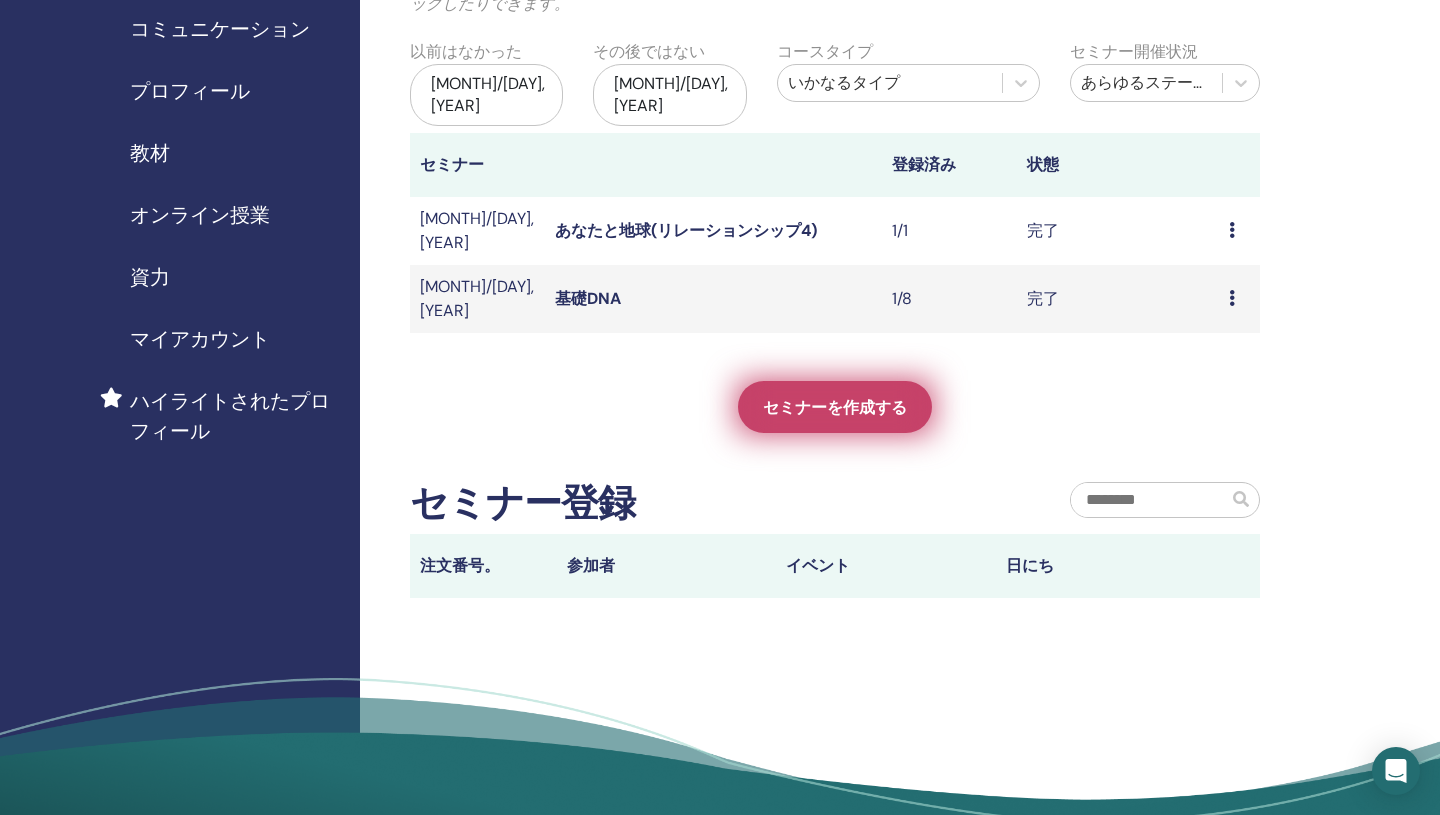 click on "セミナーを作成する" at bounding box center (835, 407) 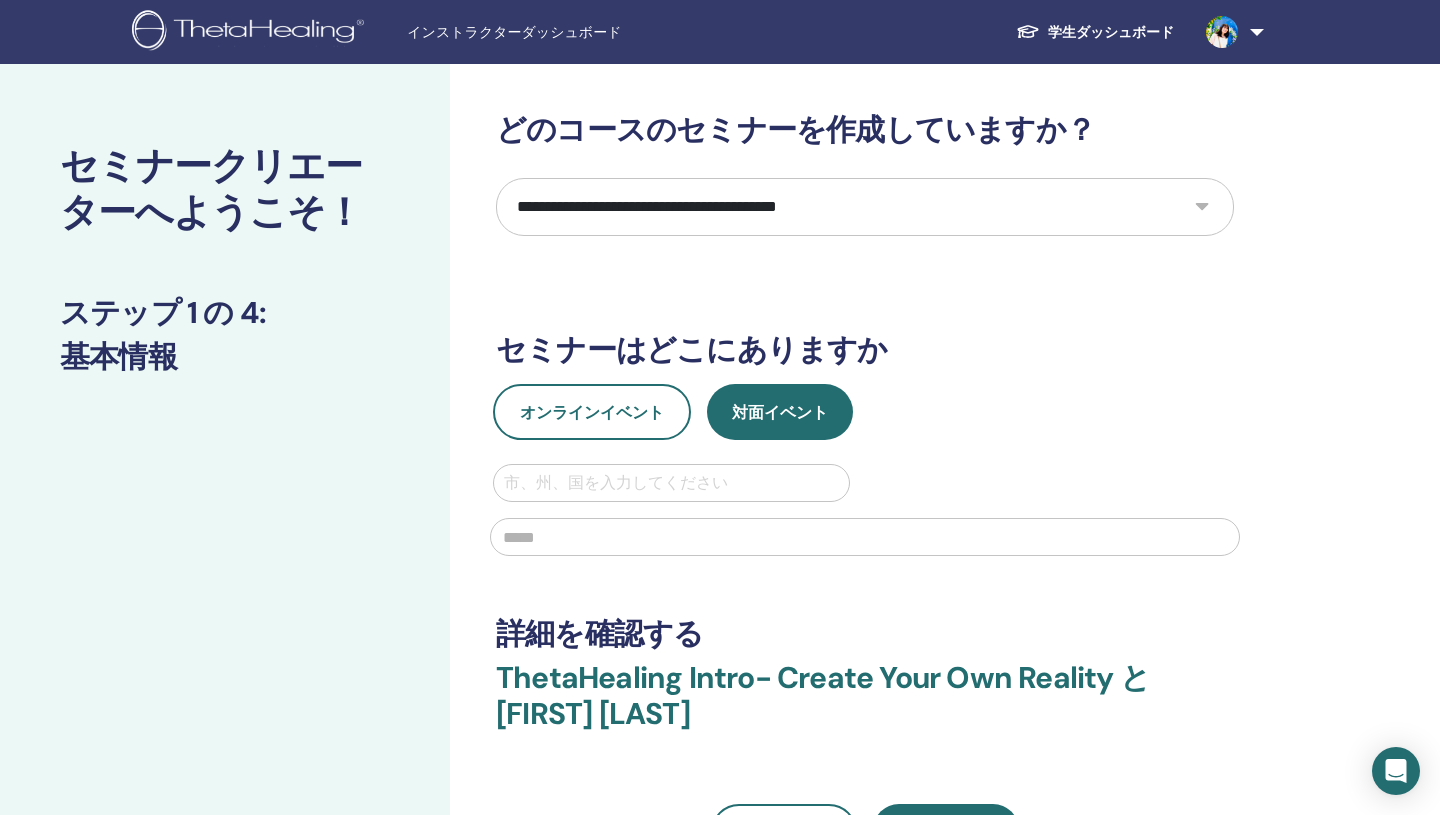 scroll, scrollTop: 0, scrollLeft: 0, axis: both 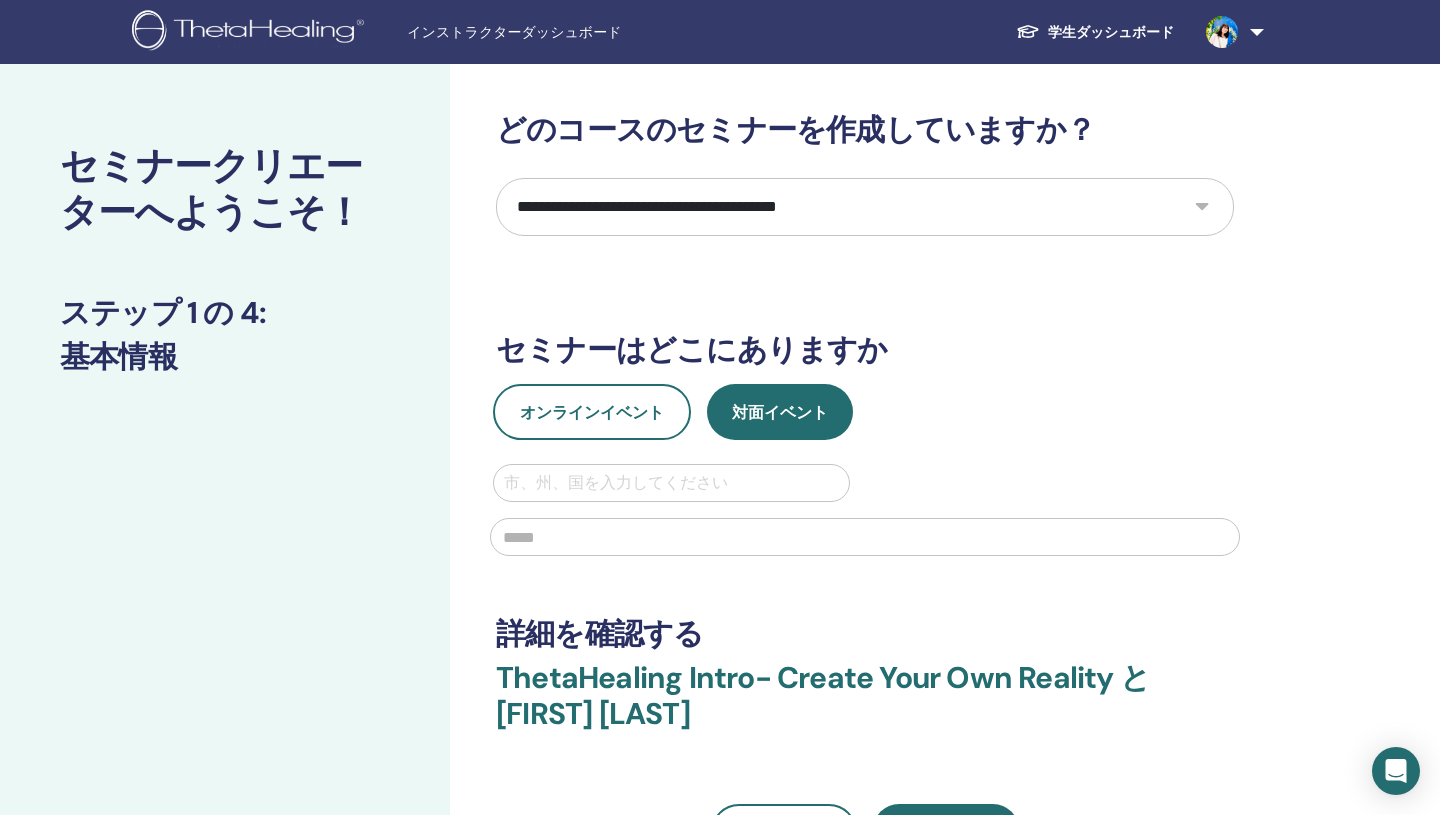 click on "**********" at bounding box center (865, 207) 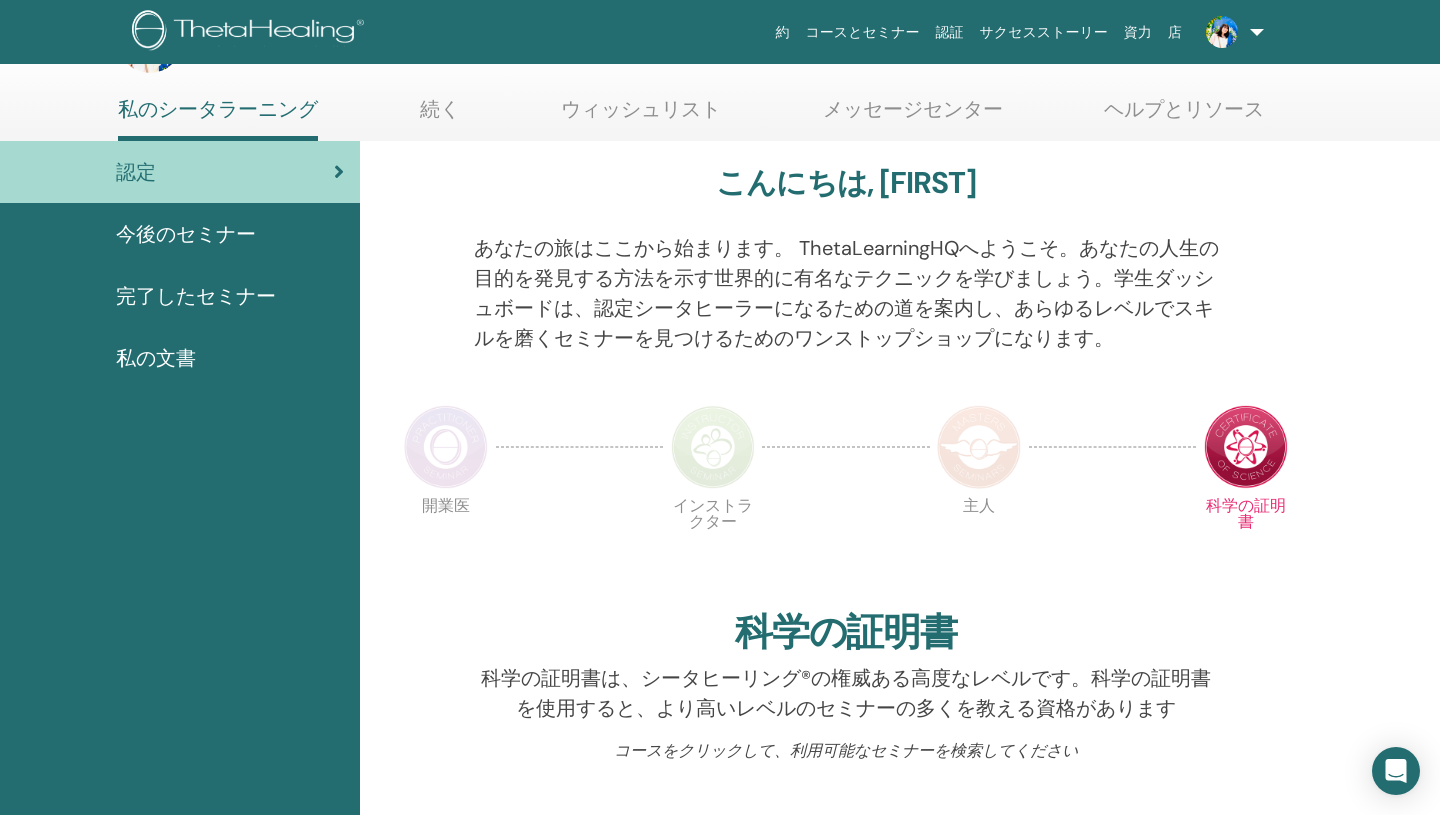 scroll, scrollTop: 0, scrollLeft: 0, axis: both 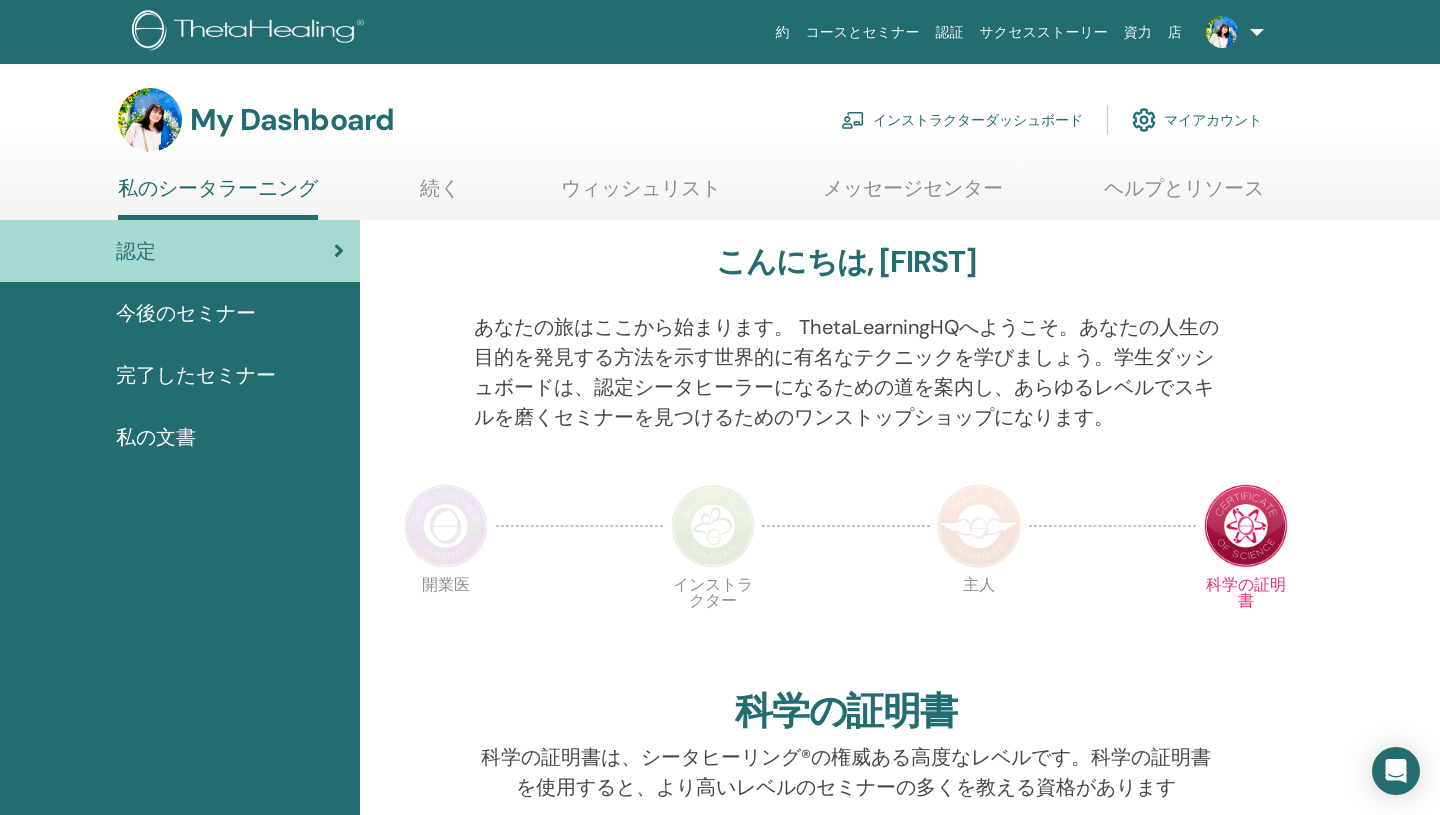 click on "完了したセミナー" at bounding box center (196, 375) 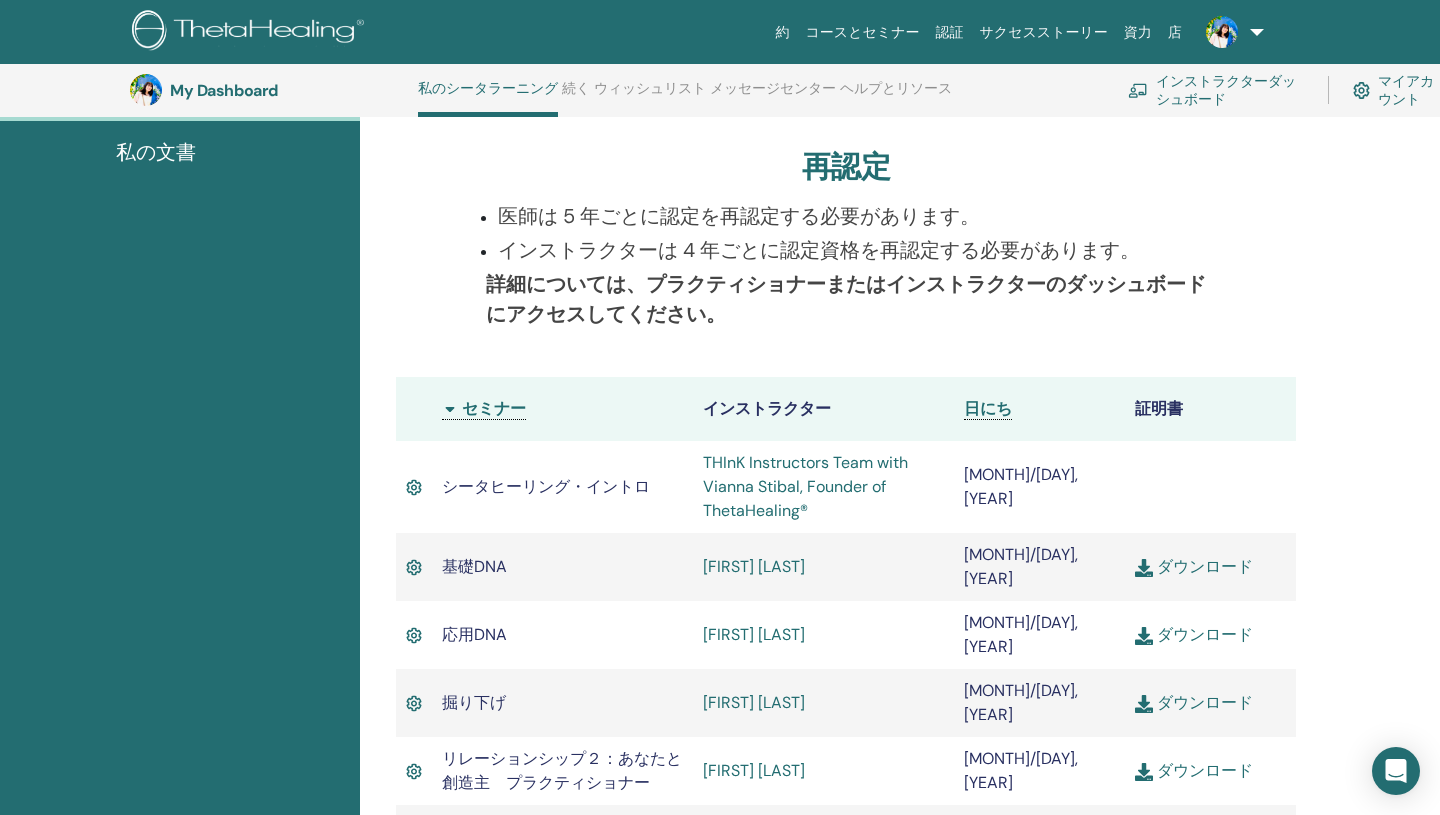 scroll, scrollTop: 0, scrollLeft: 0, axis: both 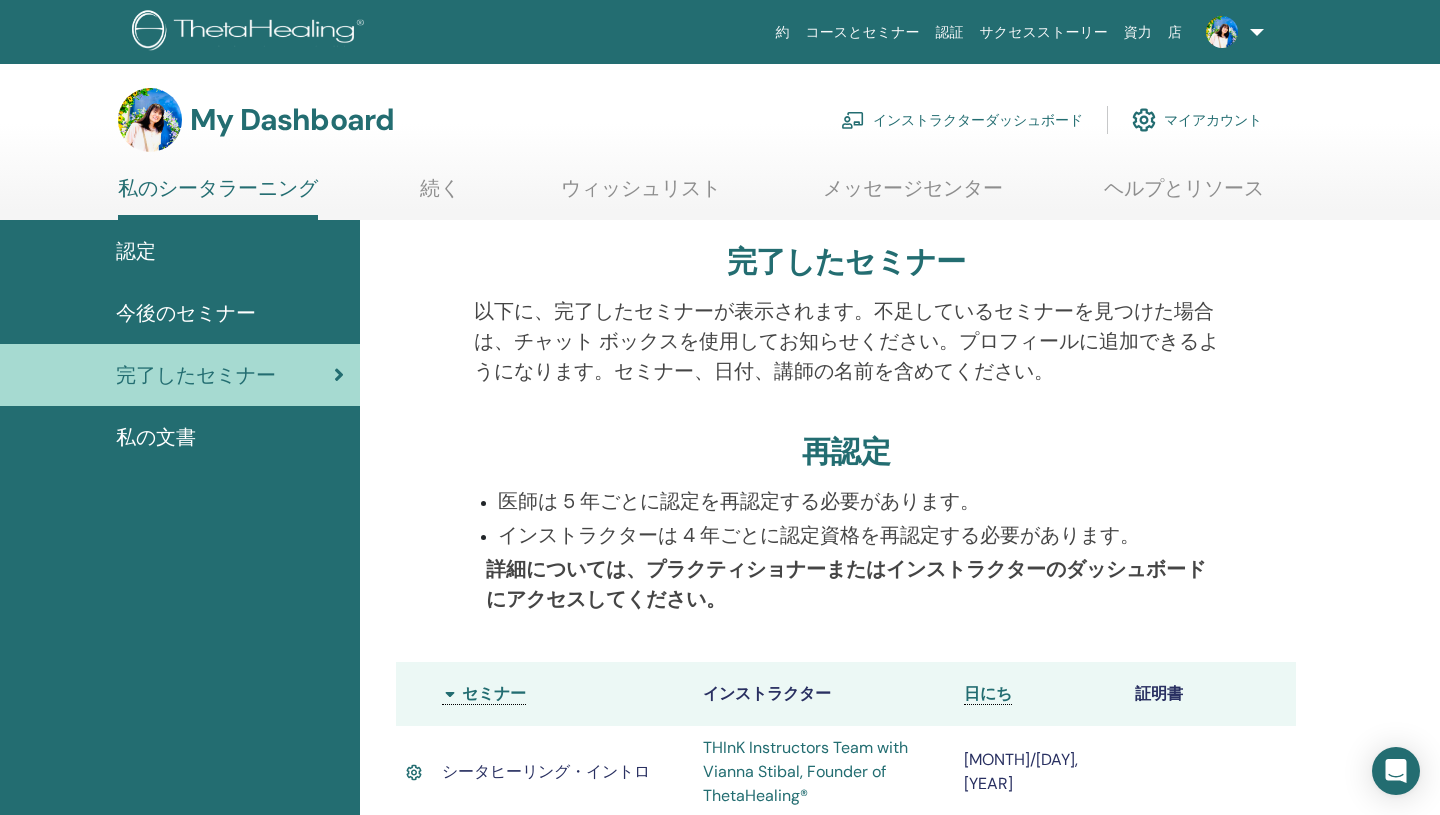 click on "認定" at bounding box center [180, 251] 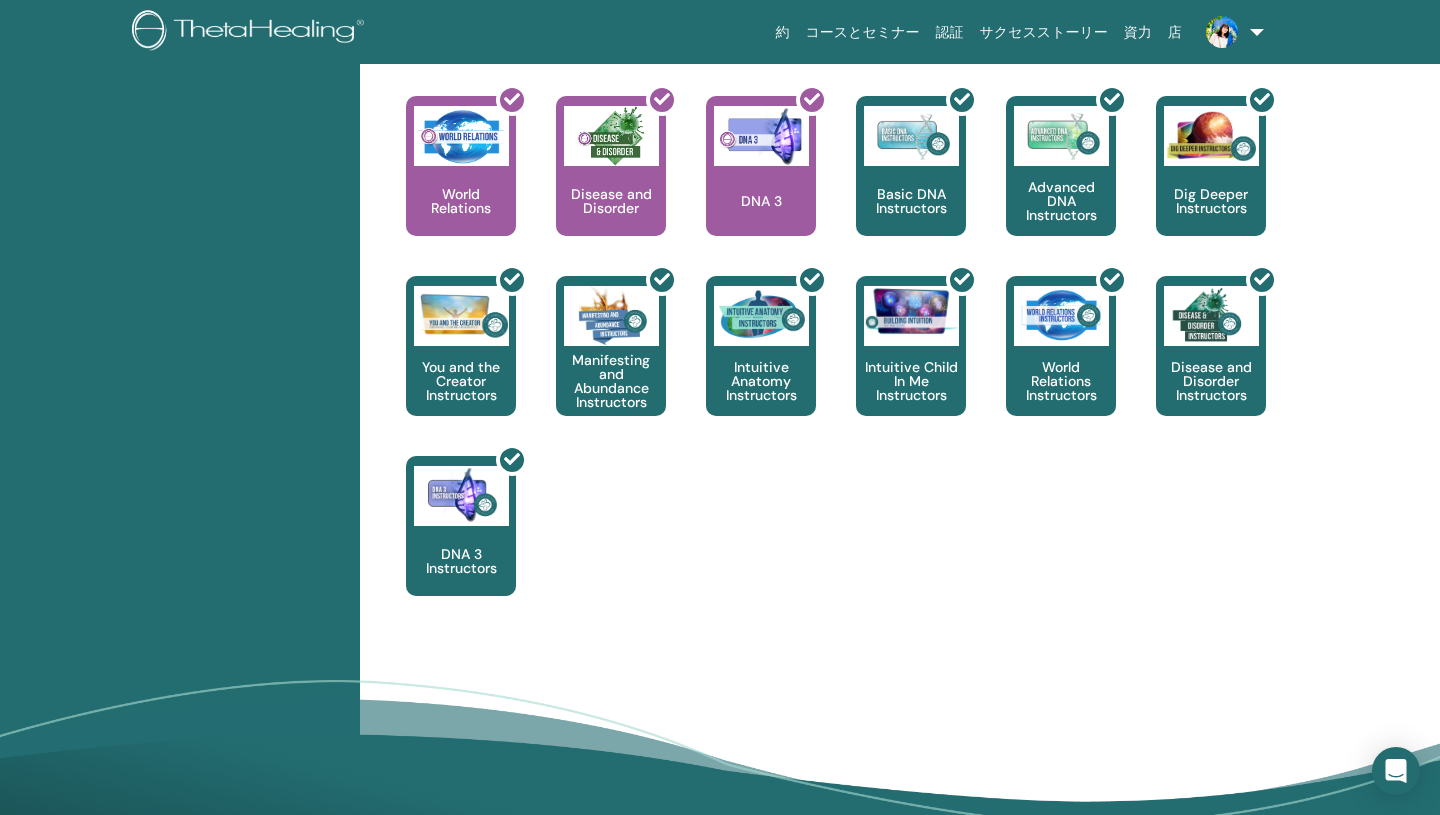 scroll, scrollTop: 0, scrollLeft: 0, axis: both 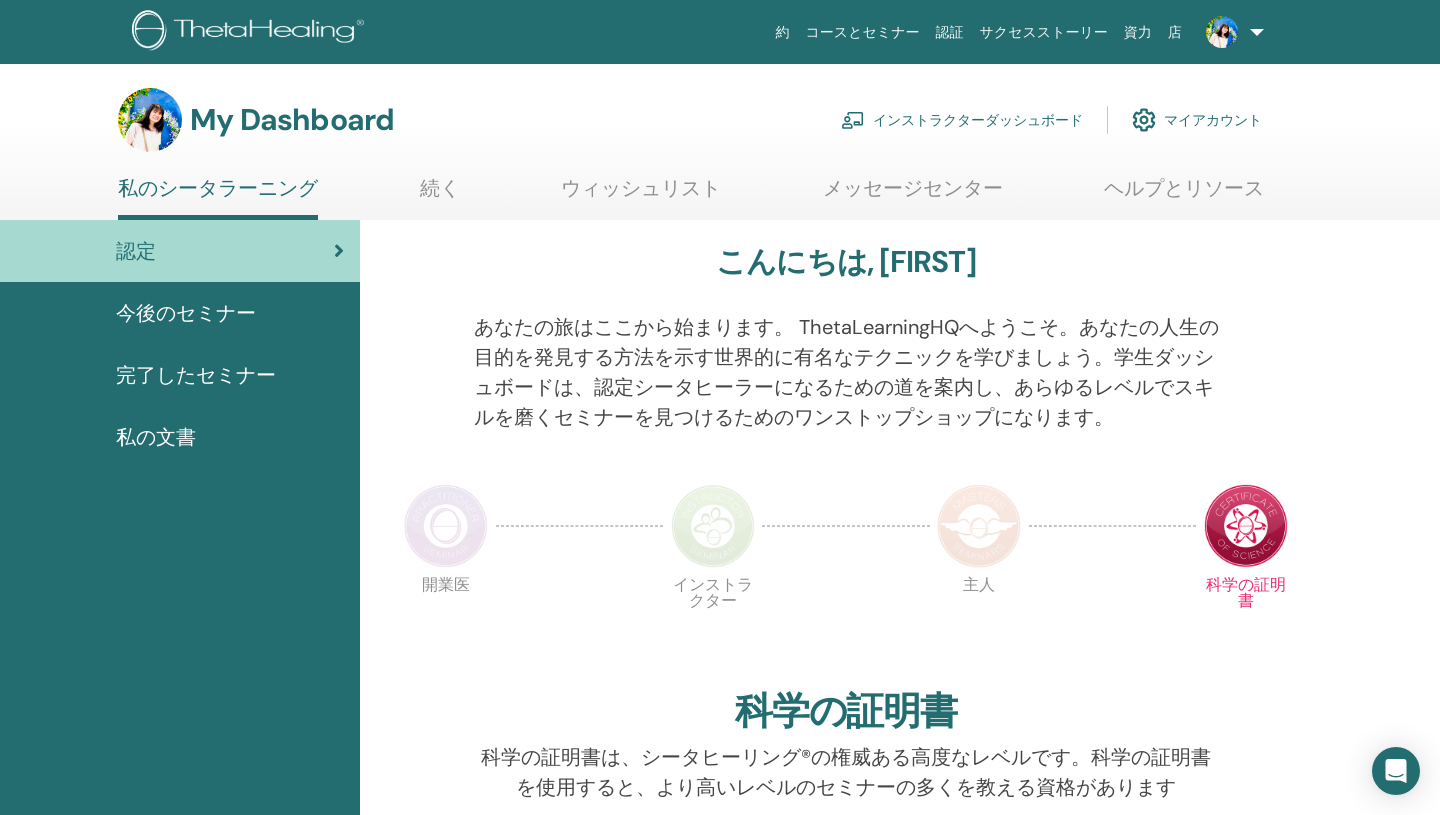 click on "私の文書" at bounding box center [156, 437] 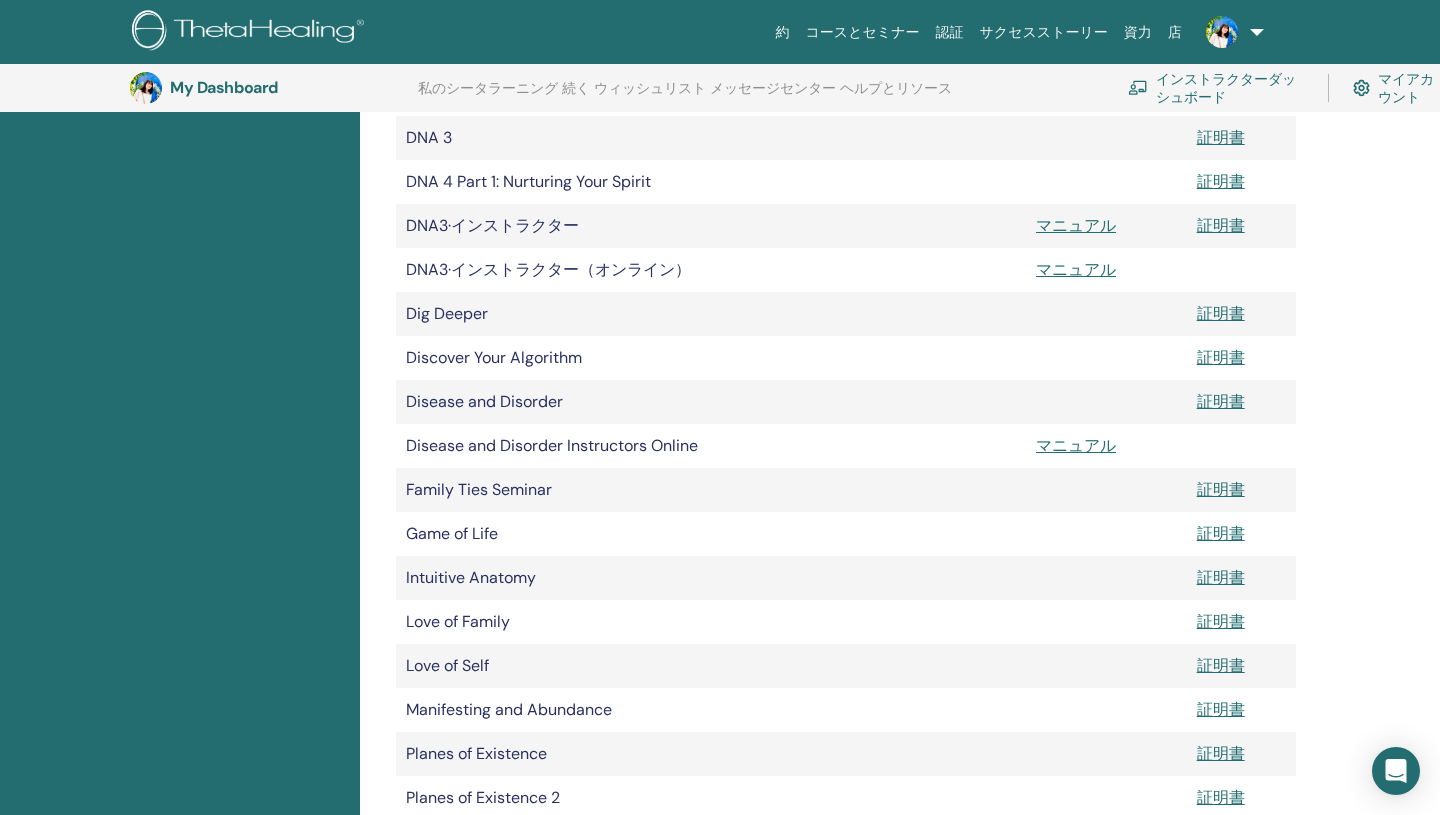 scroll, scrollTop: 610, scrollLeft: 0, axis: vertical 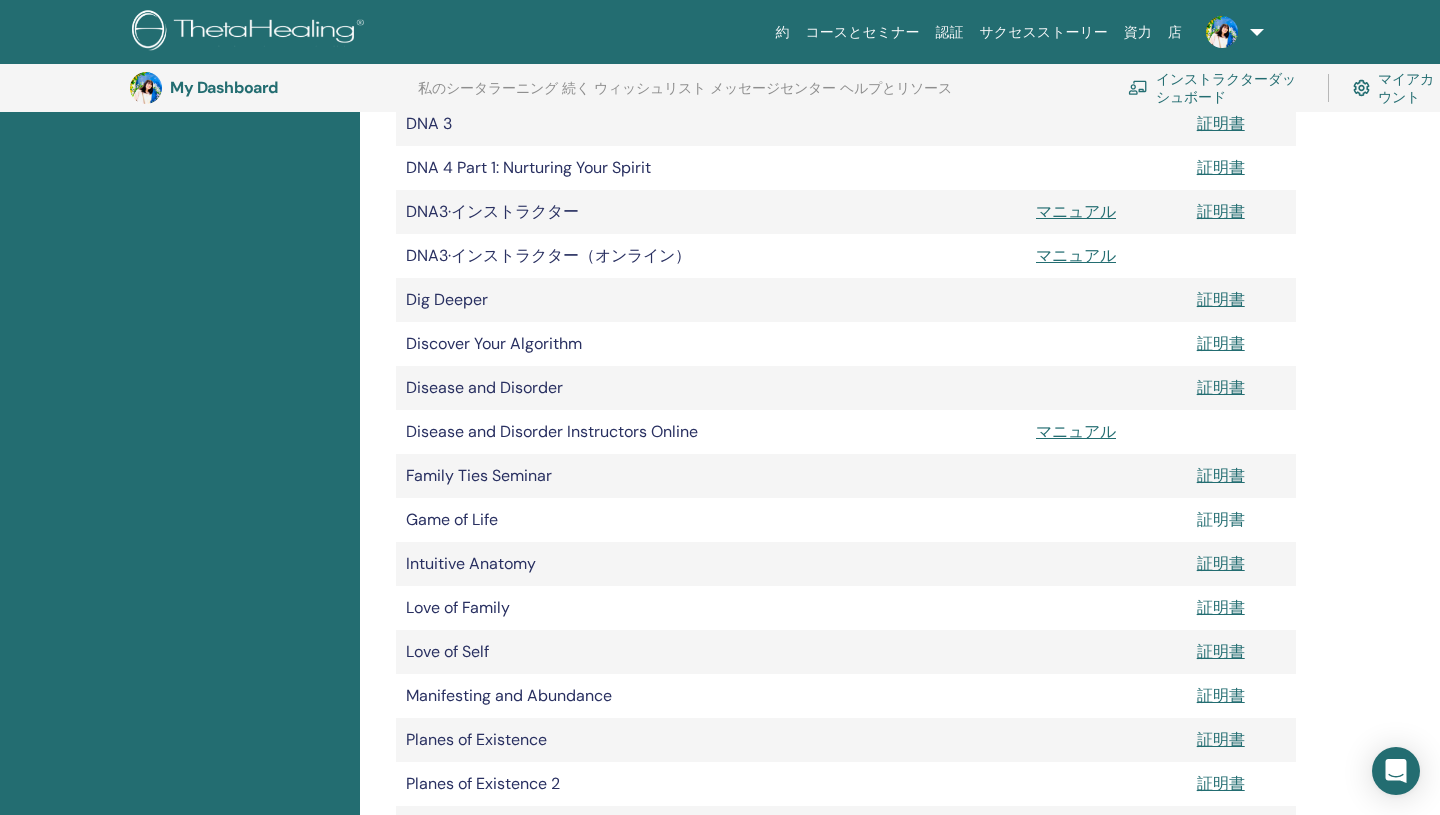 click on "証明書" at bounding box center [1221, 519] 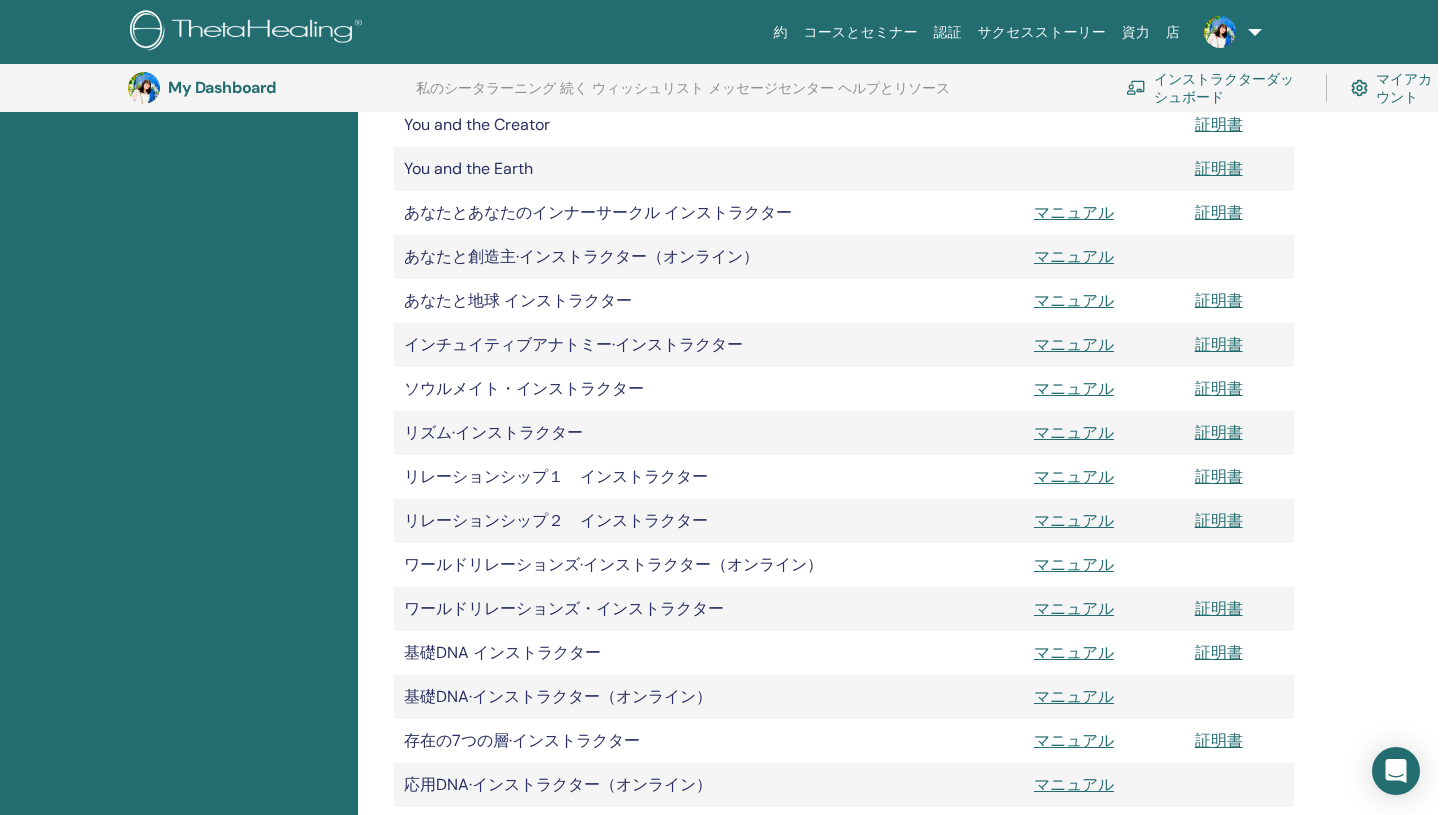 scroll, scrollTop: 1693, scrollLeft: 2, axis: both 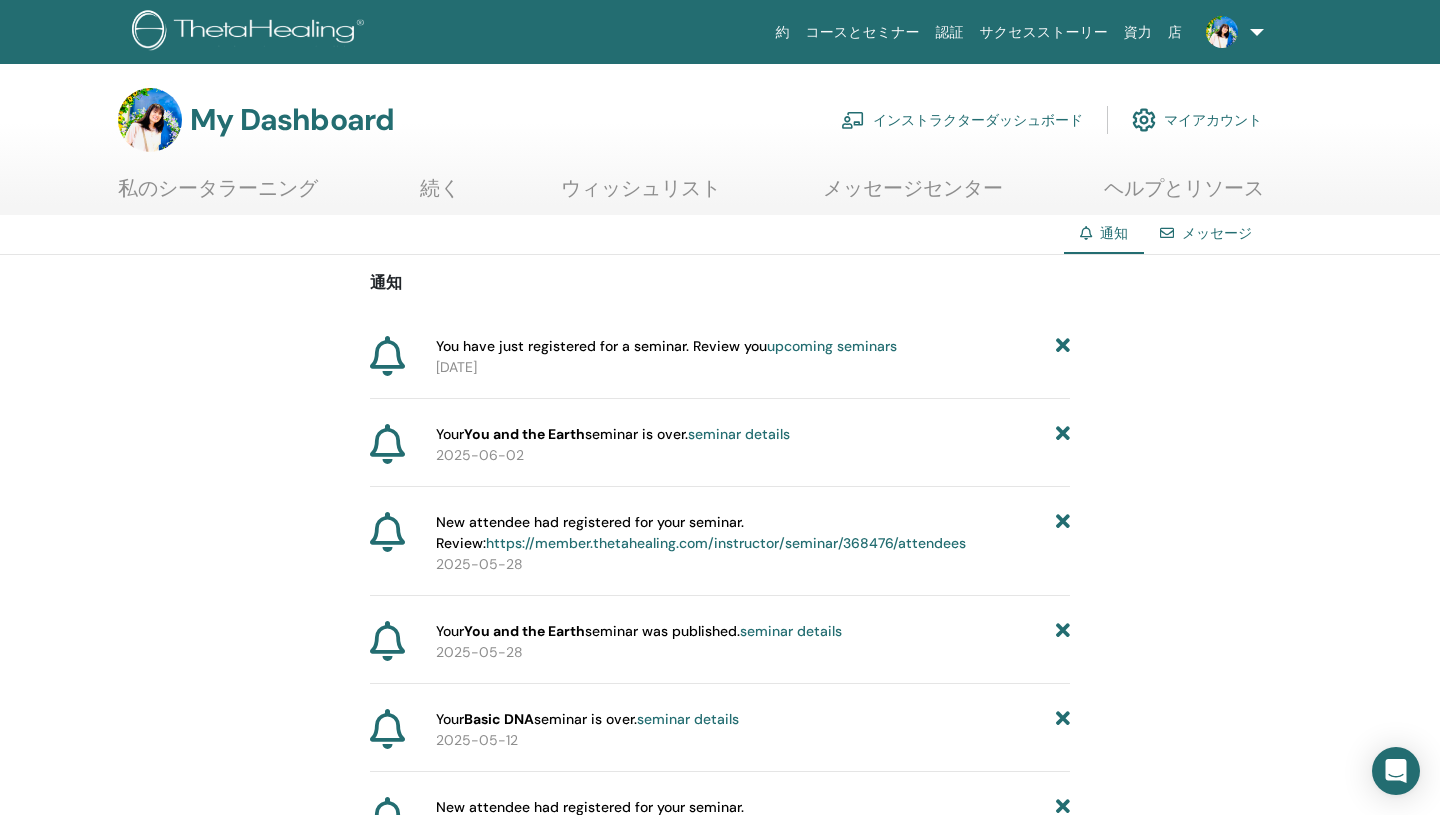click on "upcoming seminars" at bounding box center (832, 346) 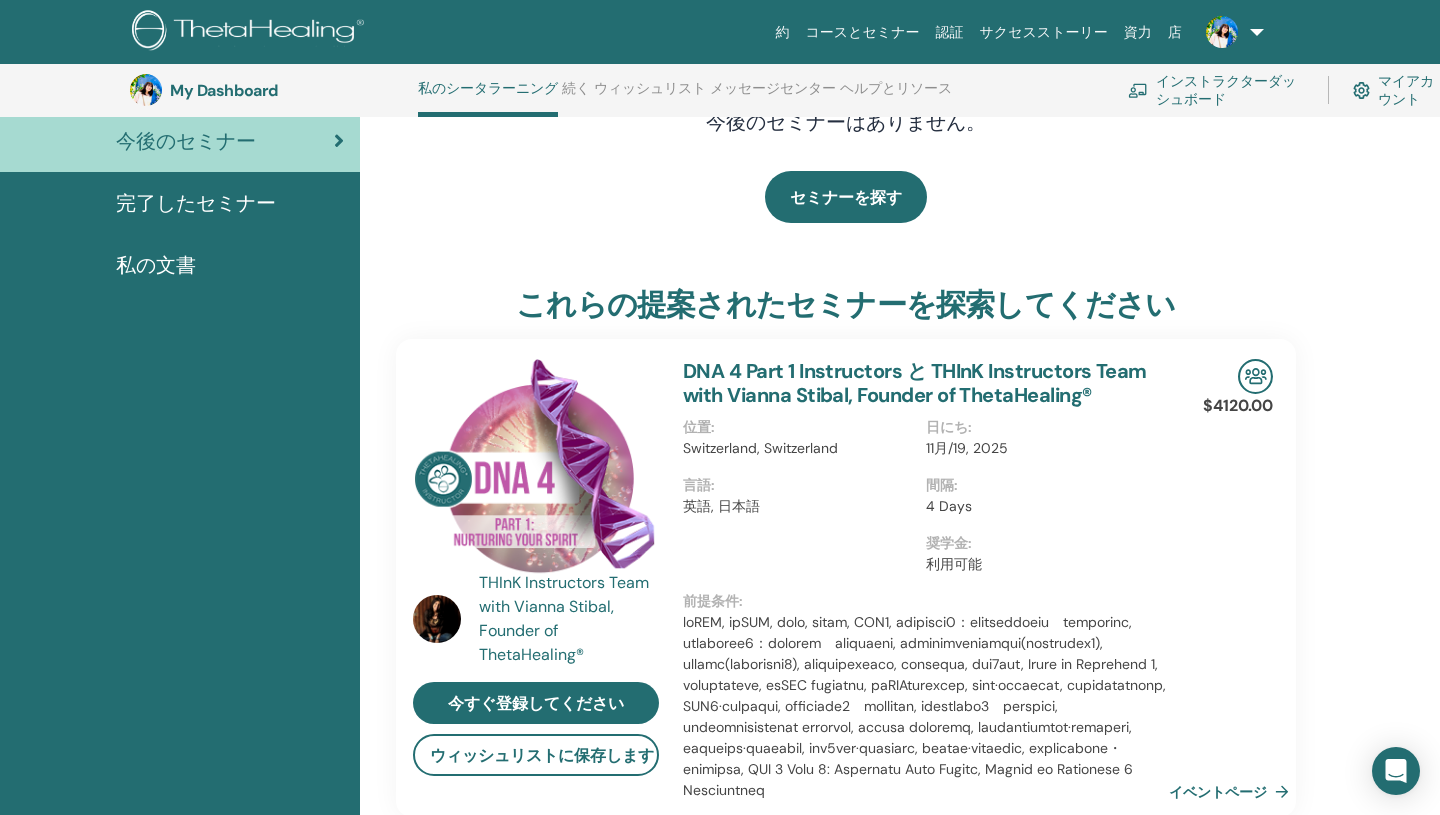 scroll, scrollTop: 0, scrollLeft: 0, axis: both 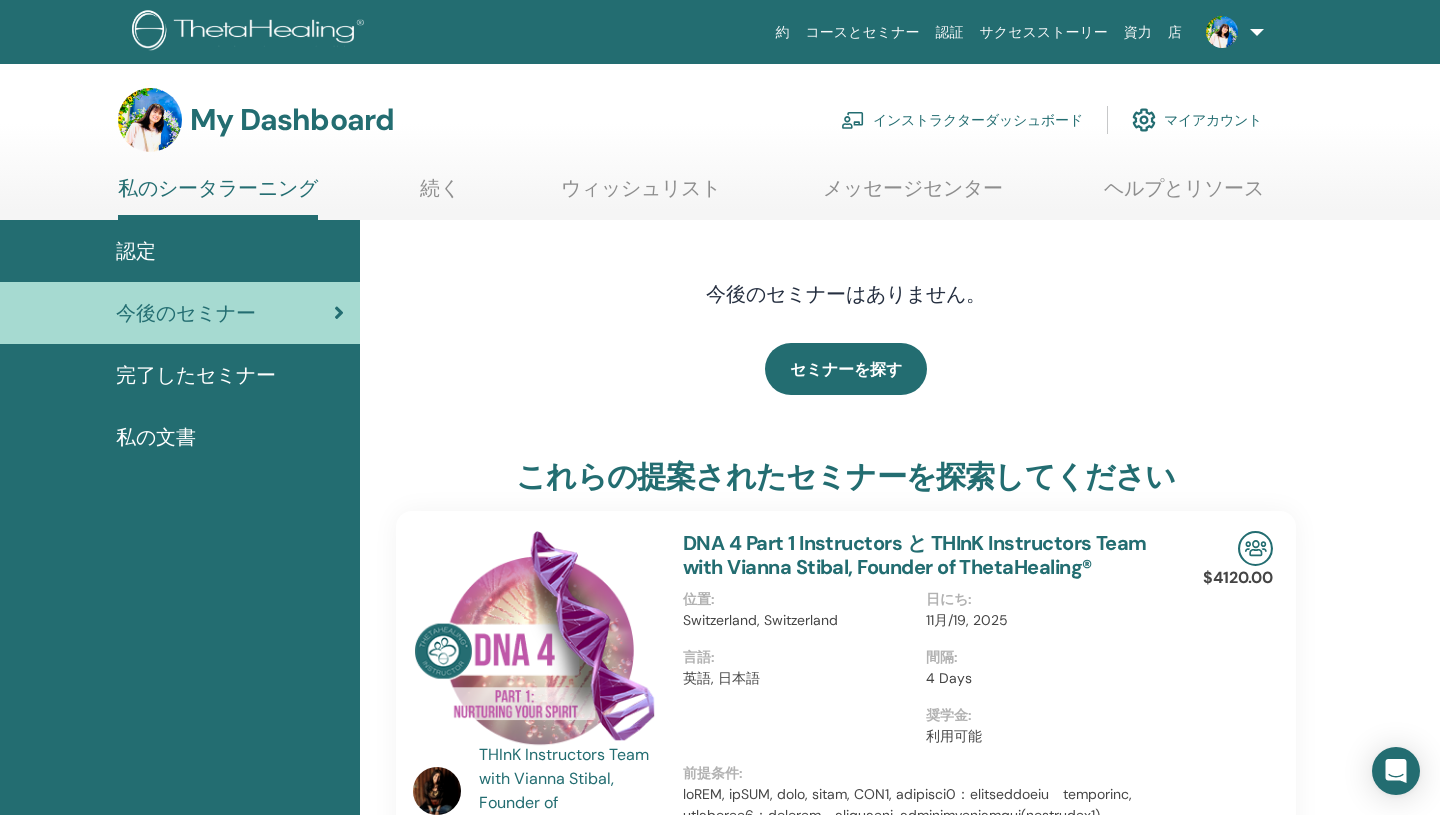 click at bounding box center [1222, 32] 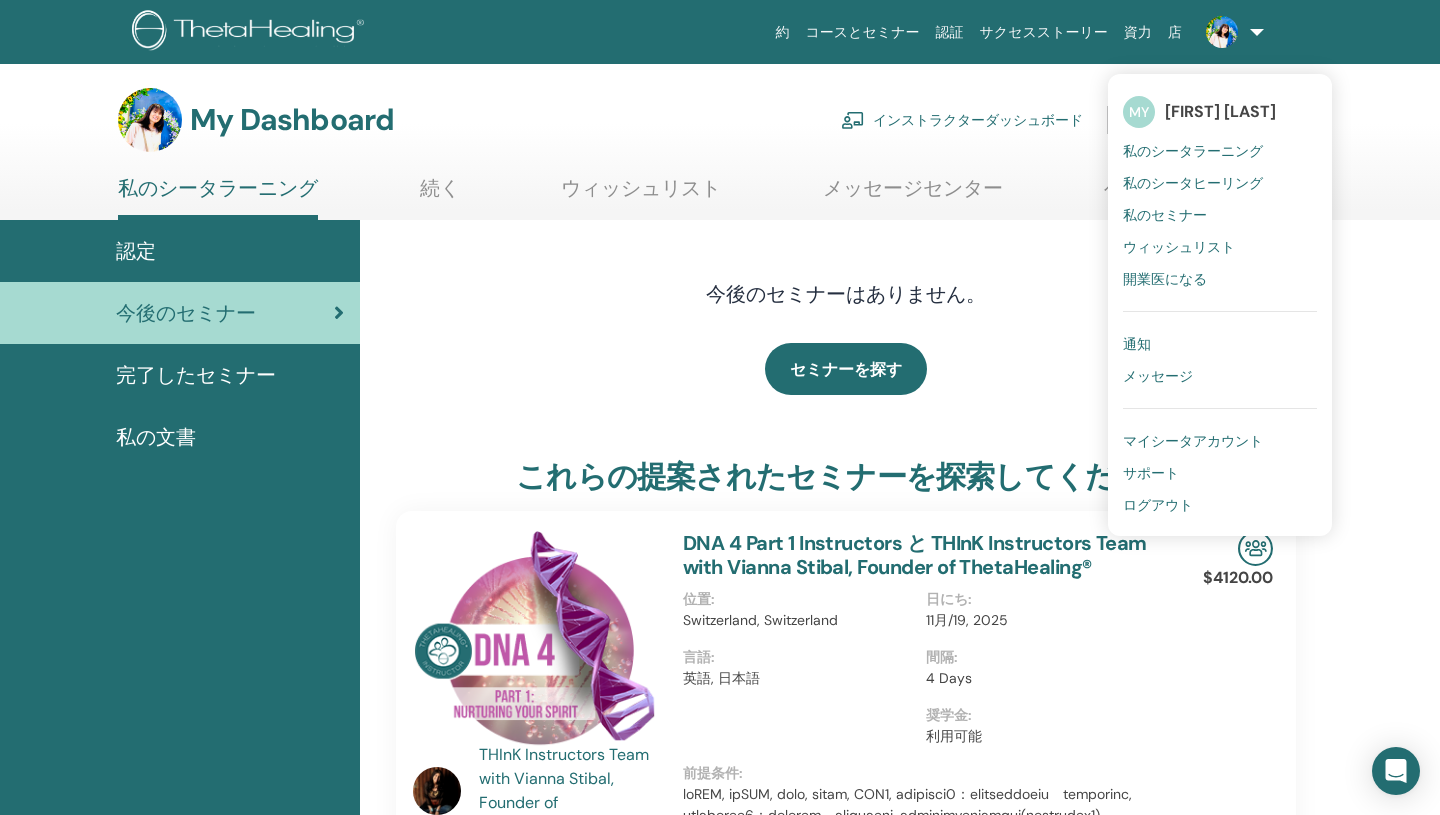 click on "通知" at bounding box center [1137, 344] 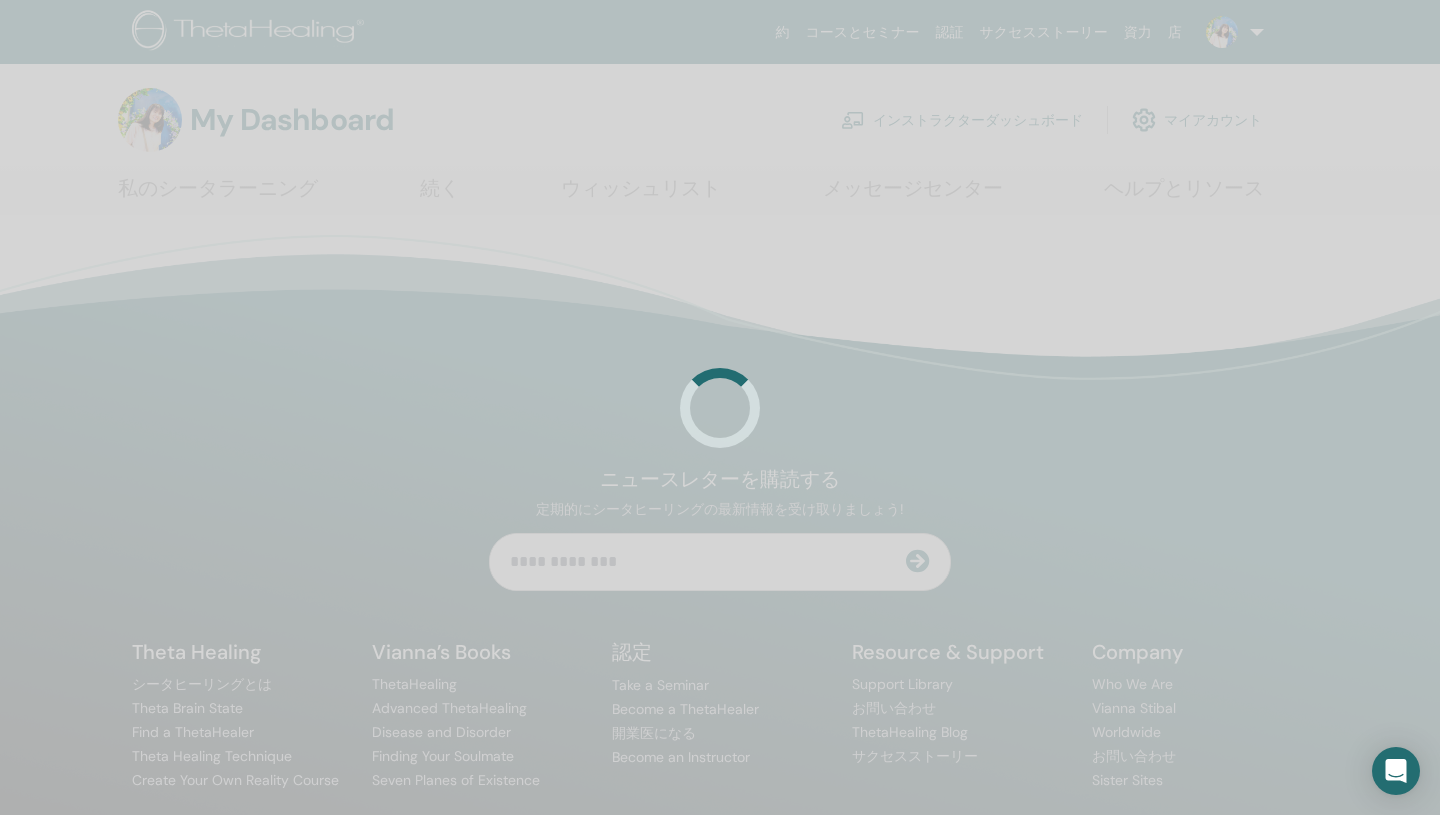 scroll, scrollTop: 0, scrollLeft: 0, axis: both 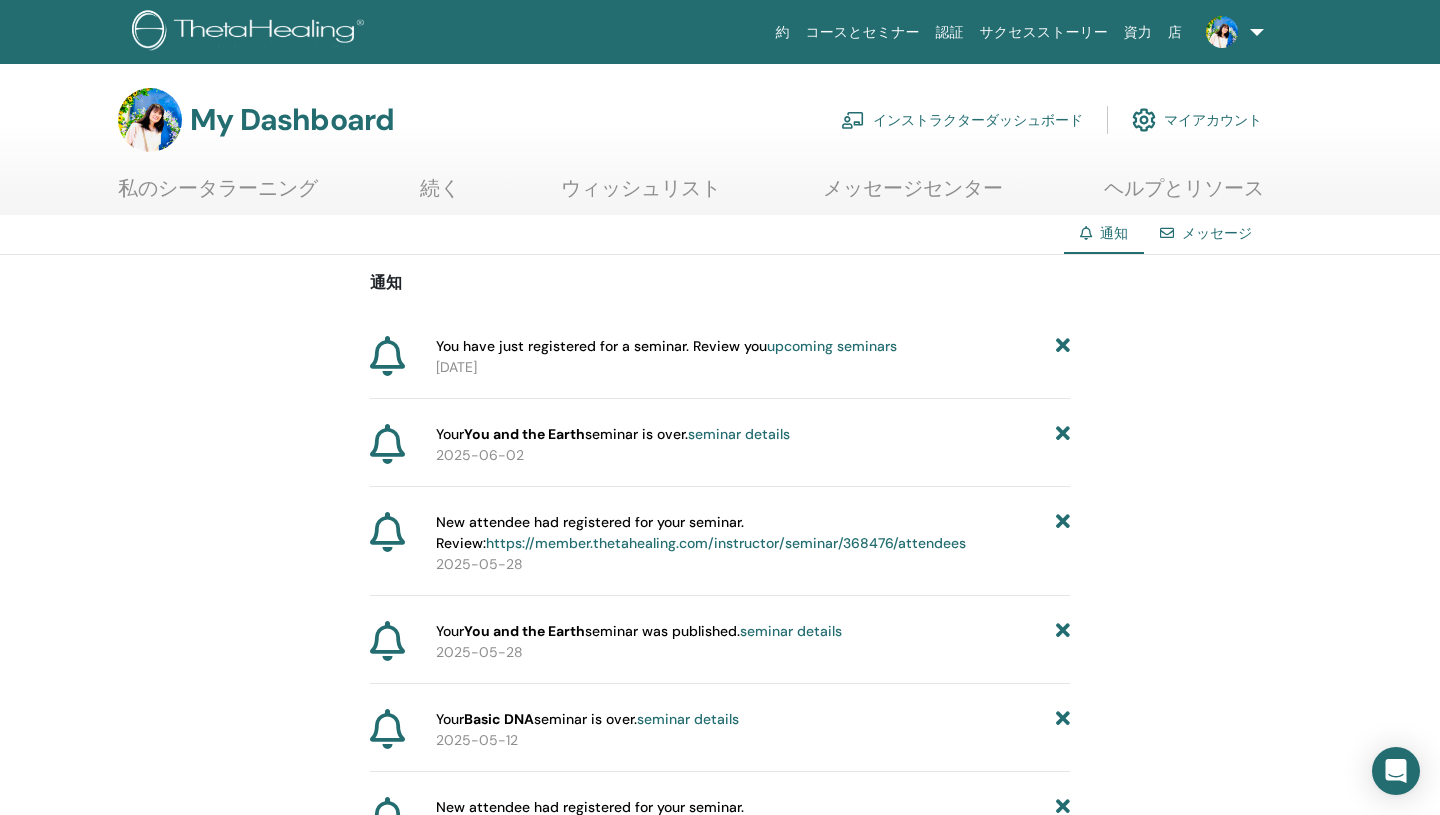 click at bounding box center (1231, 32) 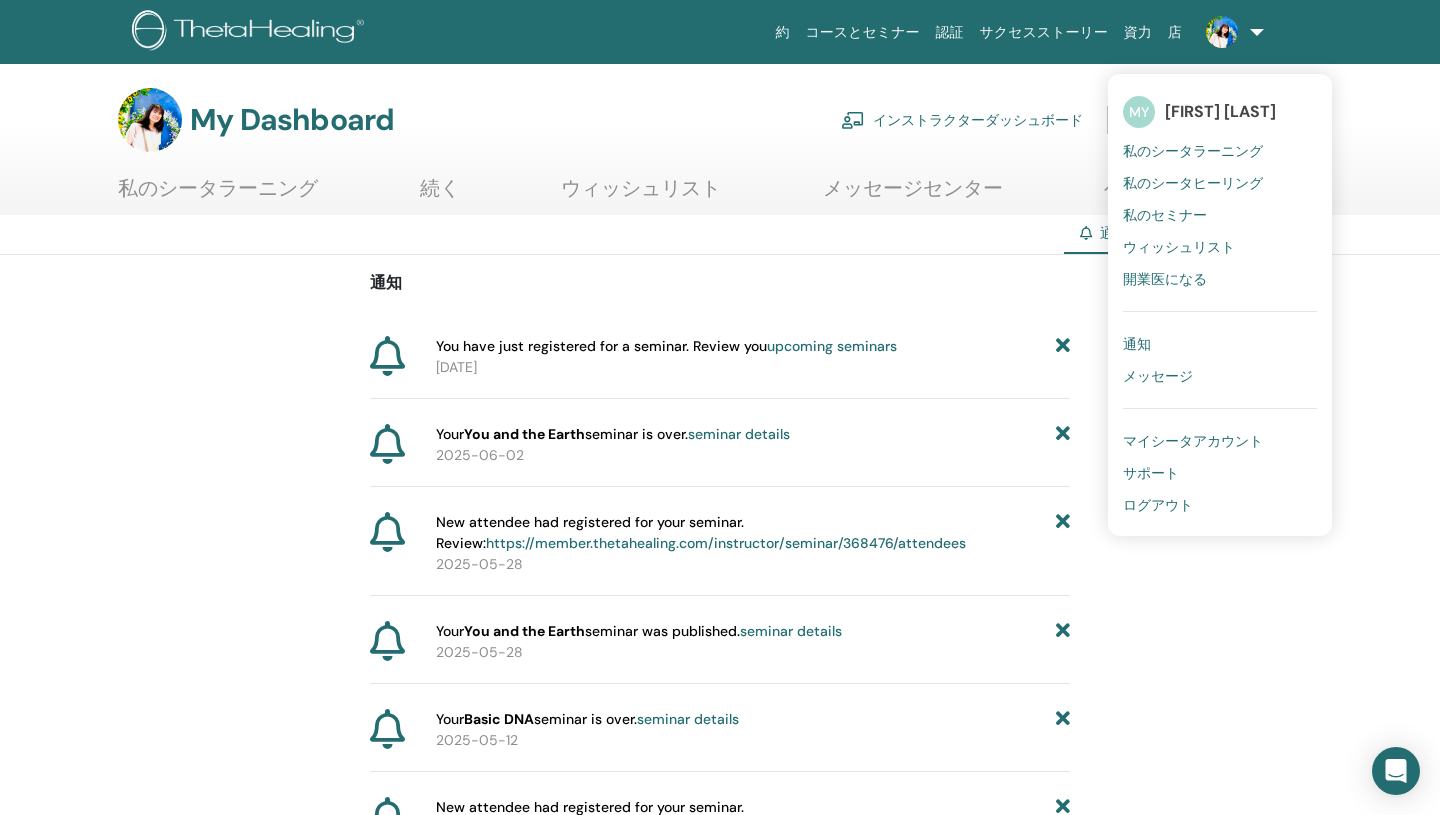 click on "メッセージ" at bounding box center (1158, 376) 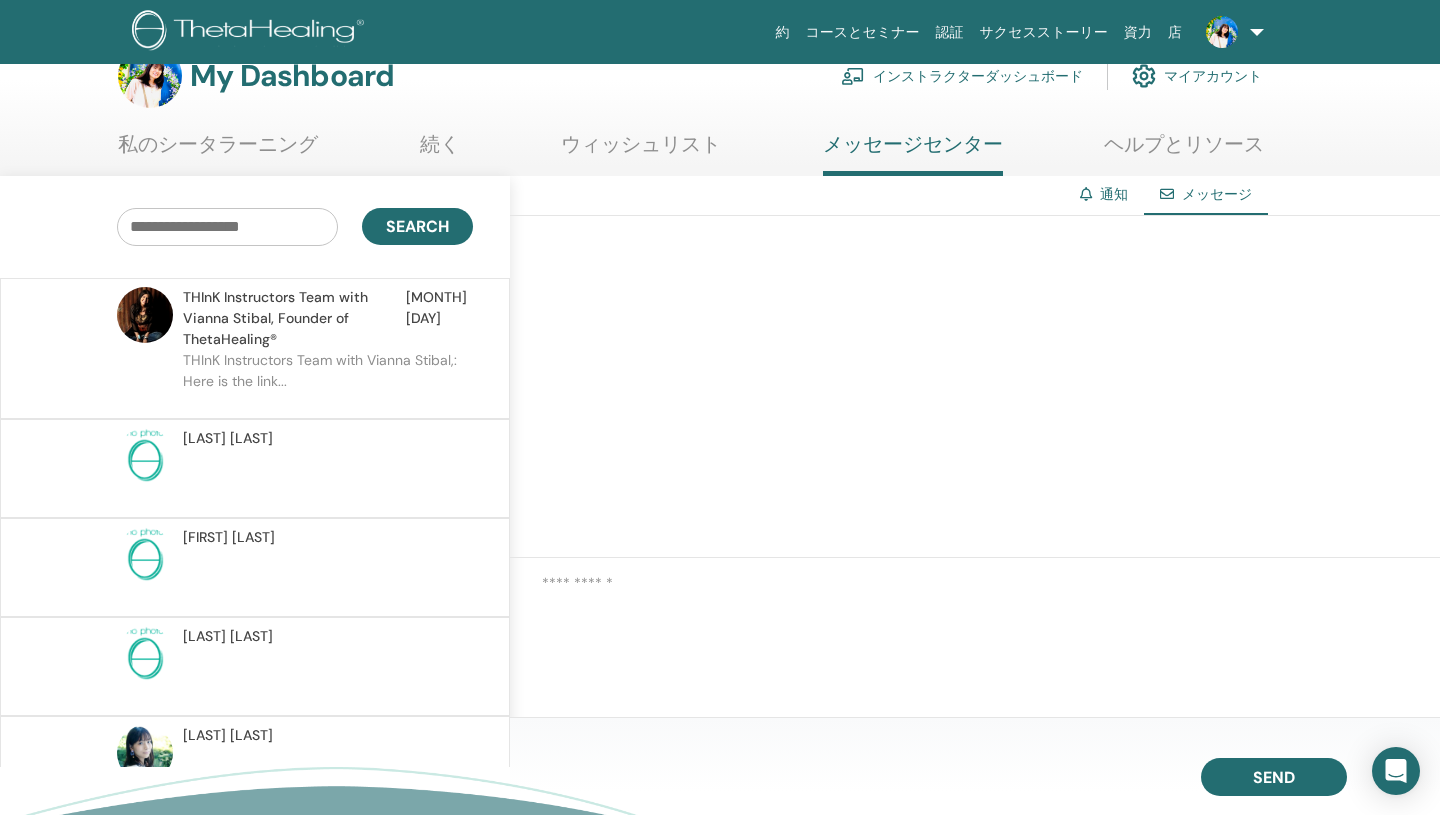 scroll, scrollTop: 0, scrollLeft: 0, axis: both 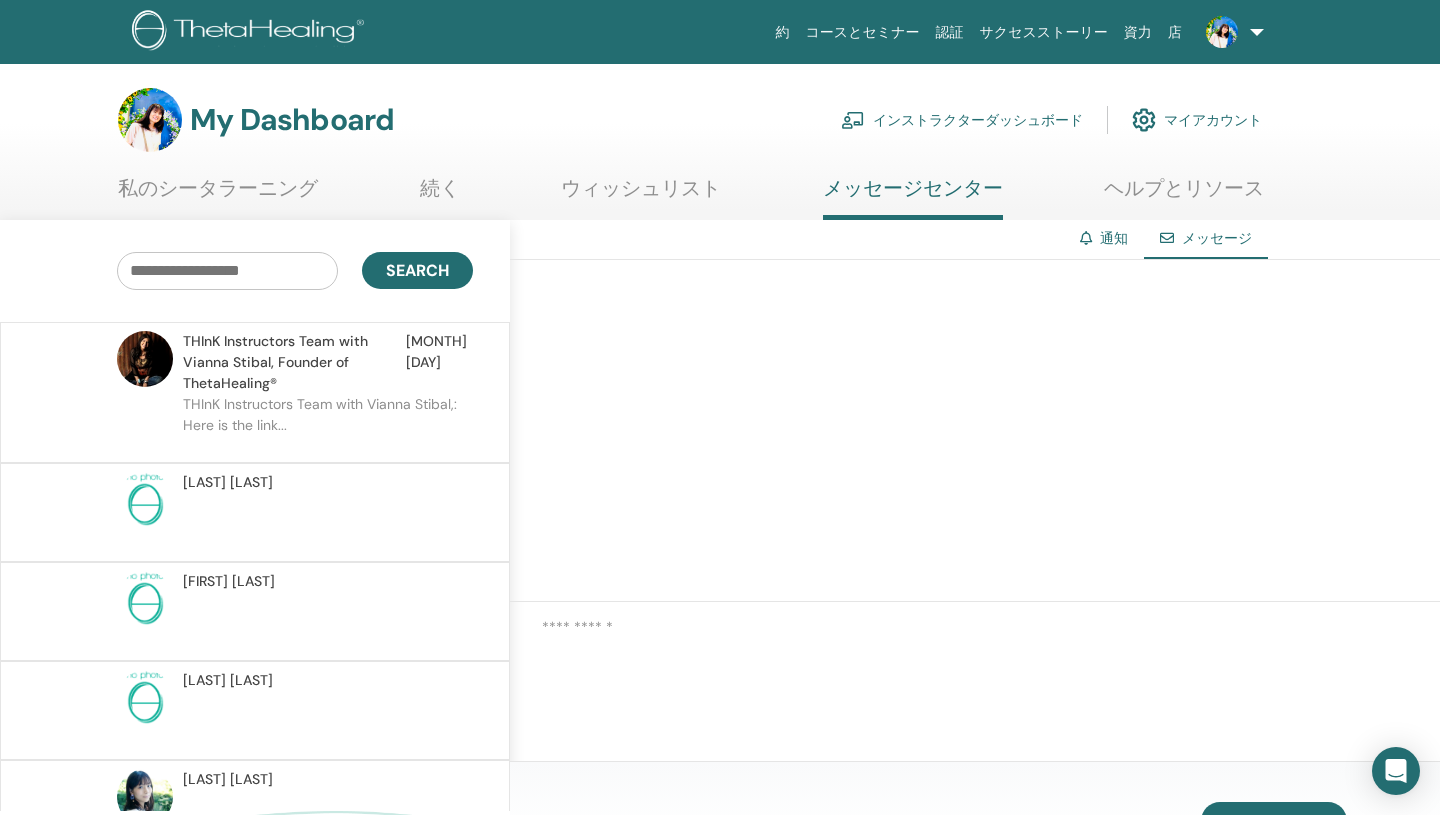 click on "通知" at bounding box center (1114, 238) 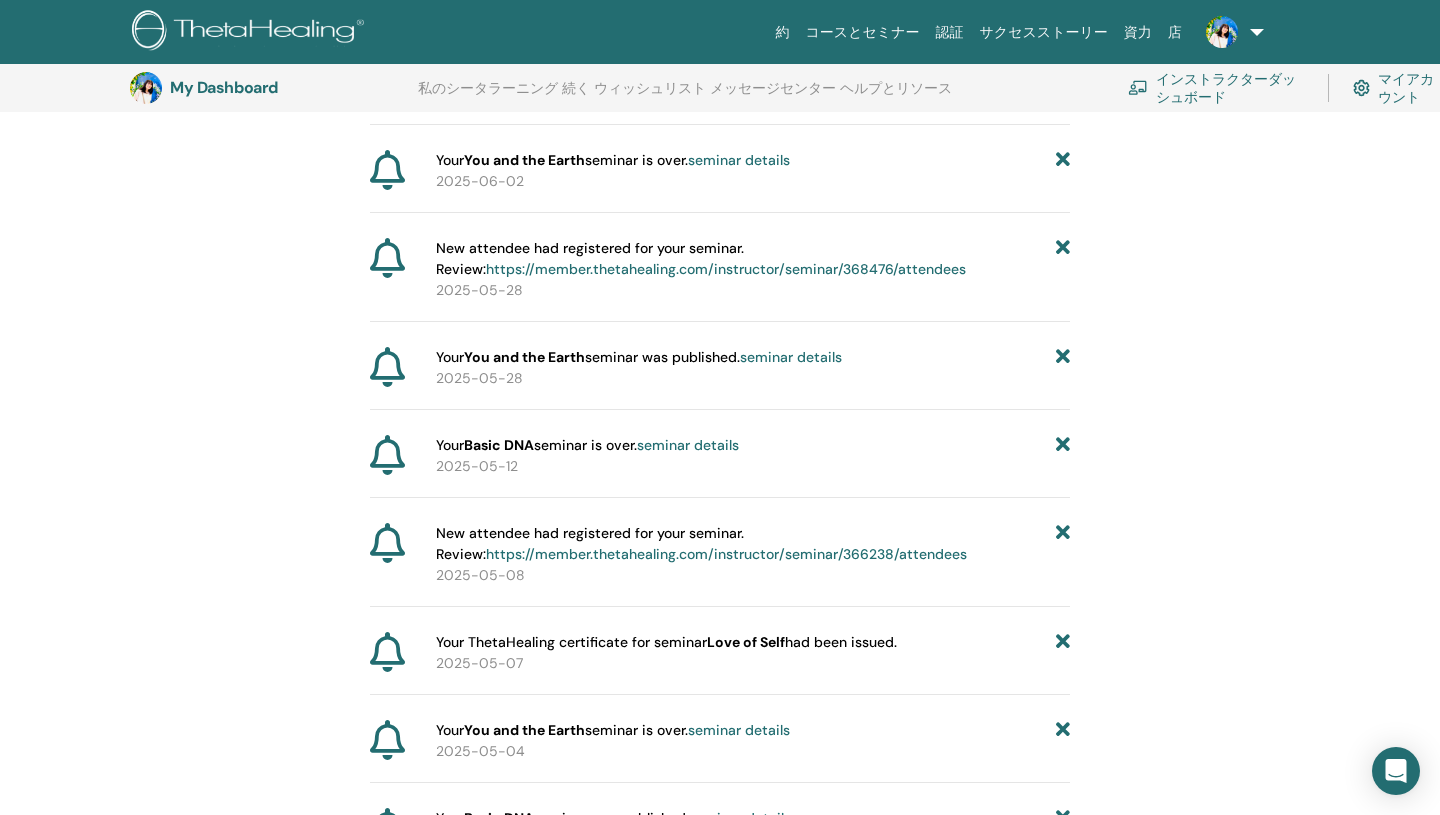 scroll, scrollTop: 0, scrollLeft: 0, axis: both 